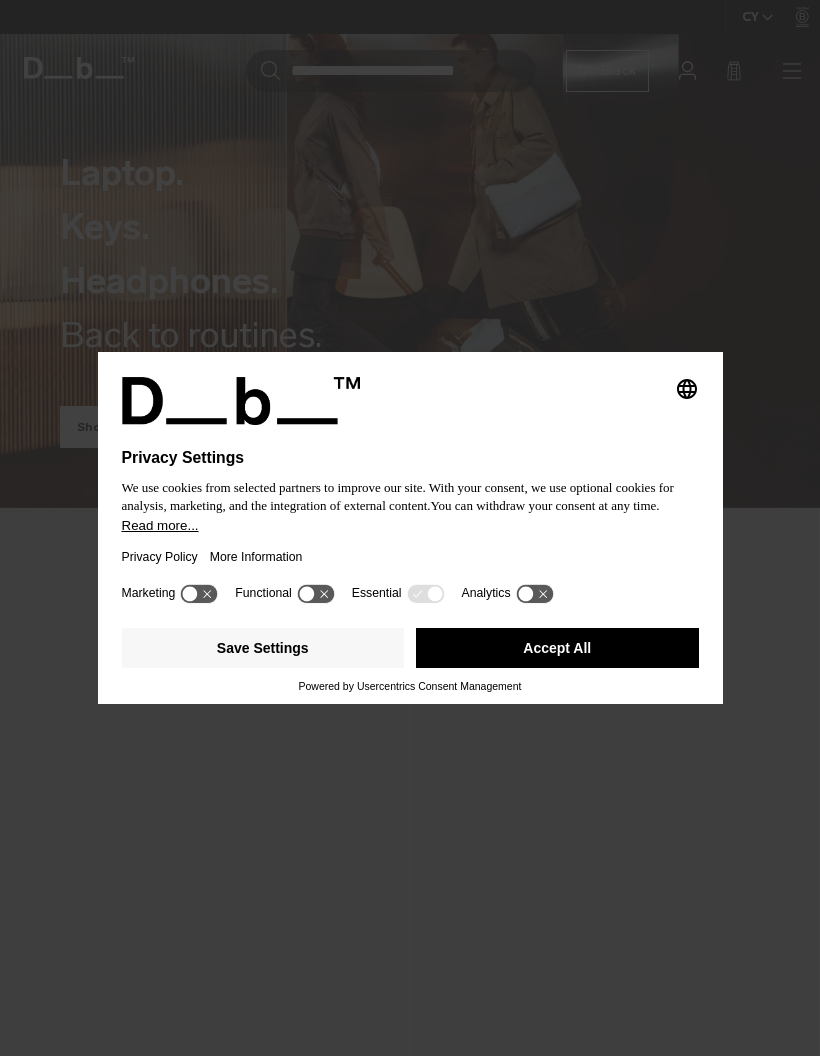 scroll, scrollTop: 0, scrollLeft: 0, axis: both 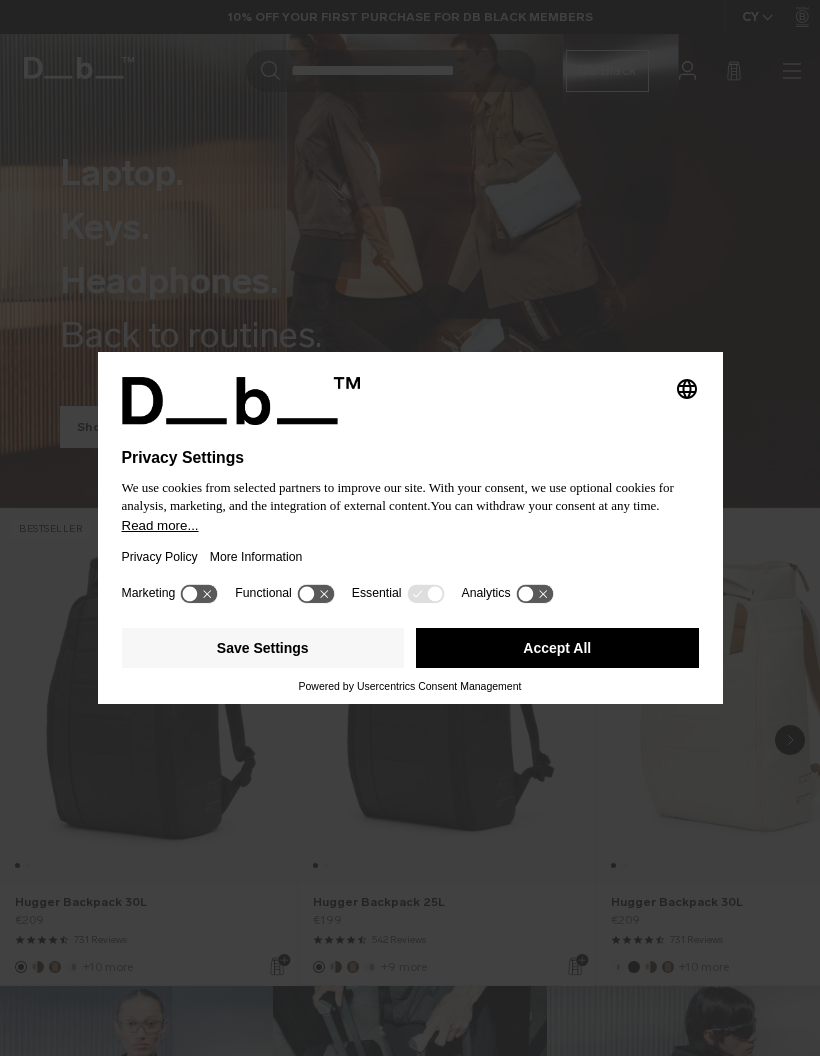 click on "Accept All" at bounding box center [557, 648] 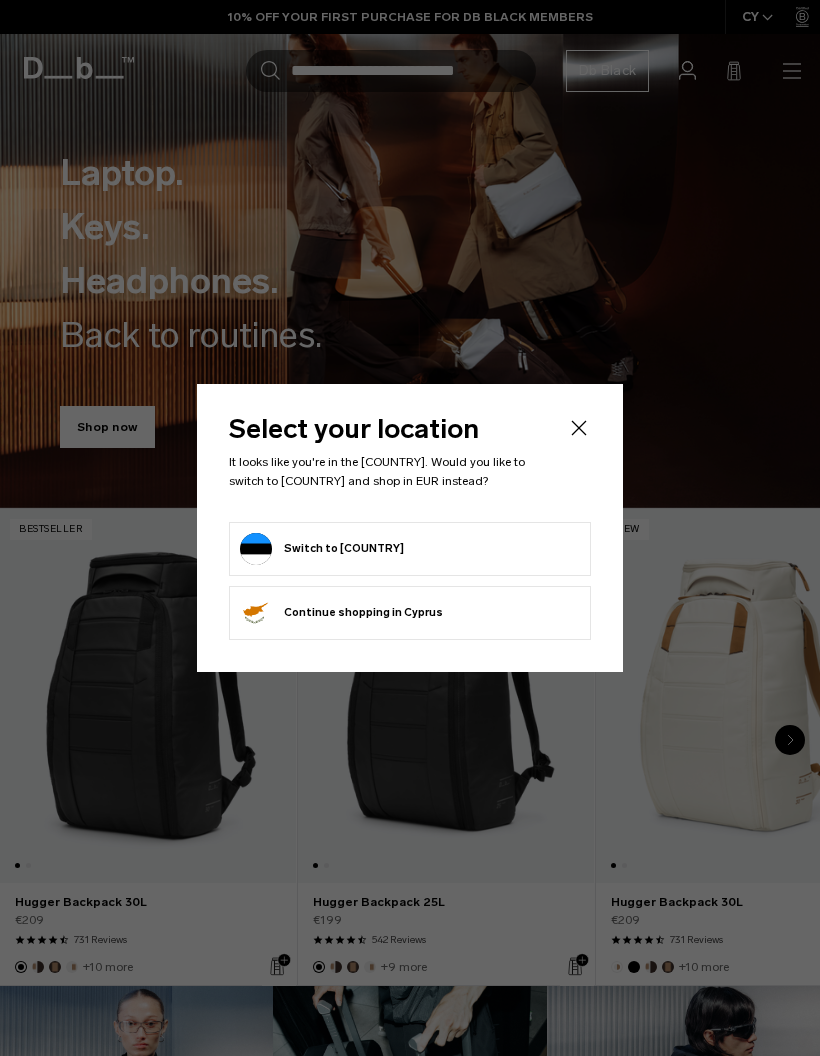 click on "Switch to Estonia" at bounding box center (322, 549) 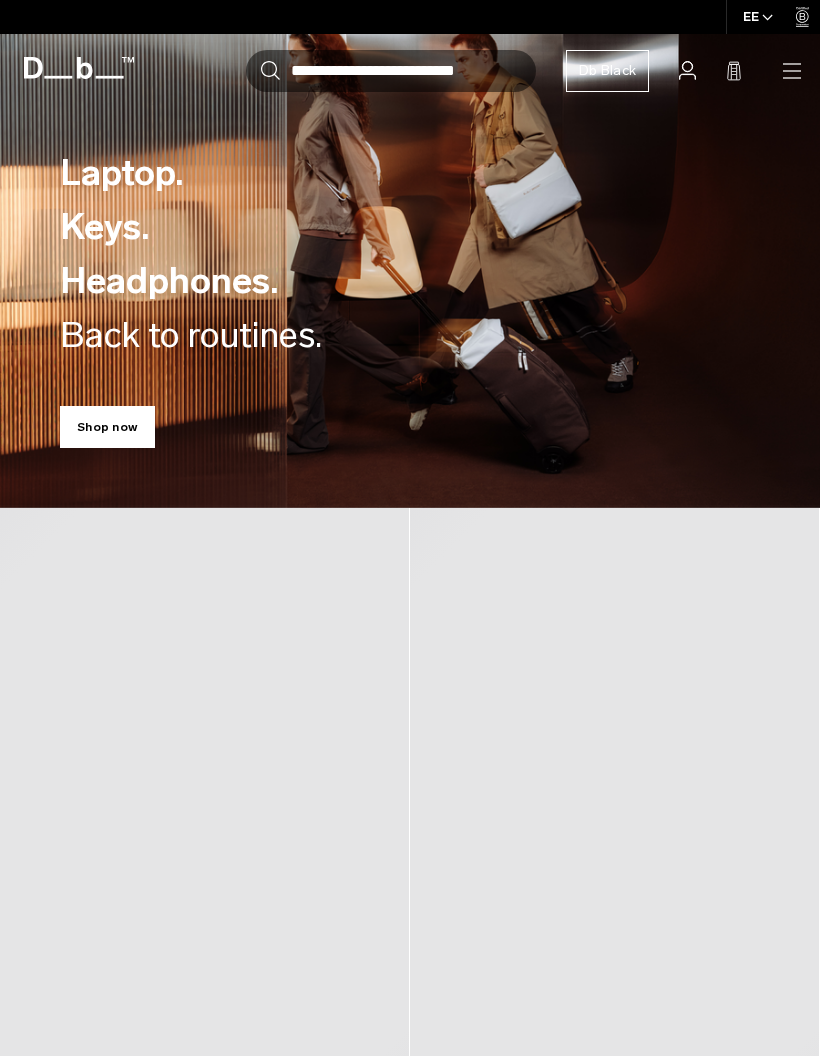 scroll, scrollTop: 0, scrollLeft: 0, axis: both 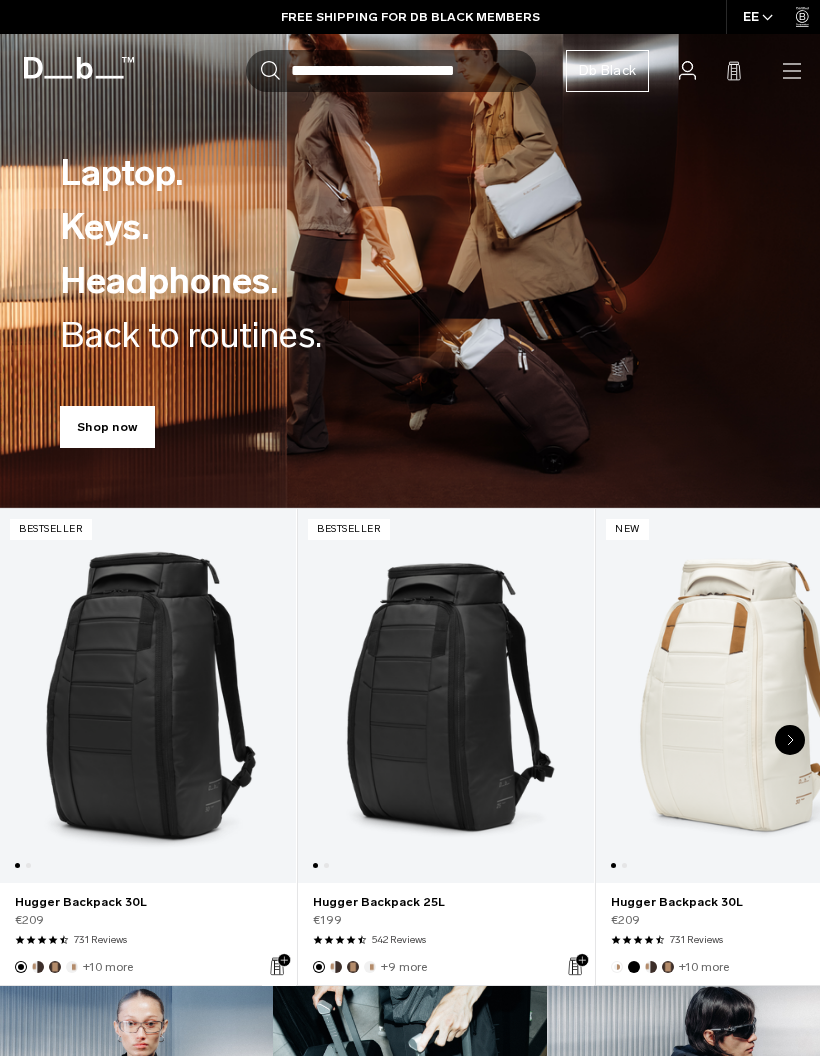 click 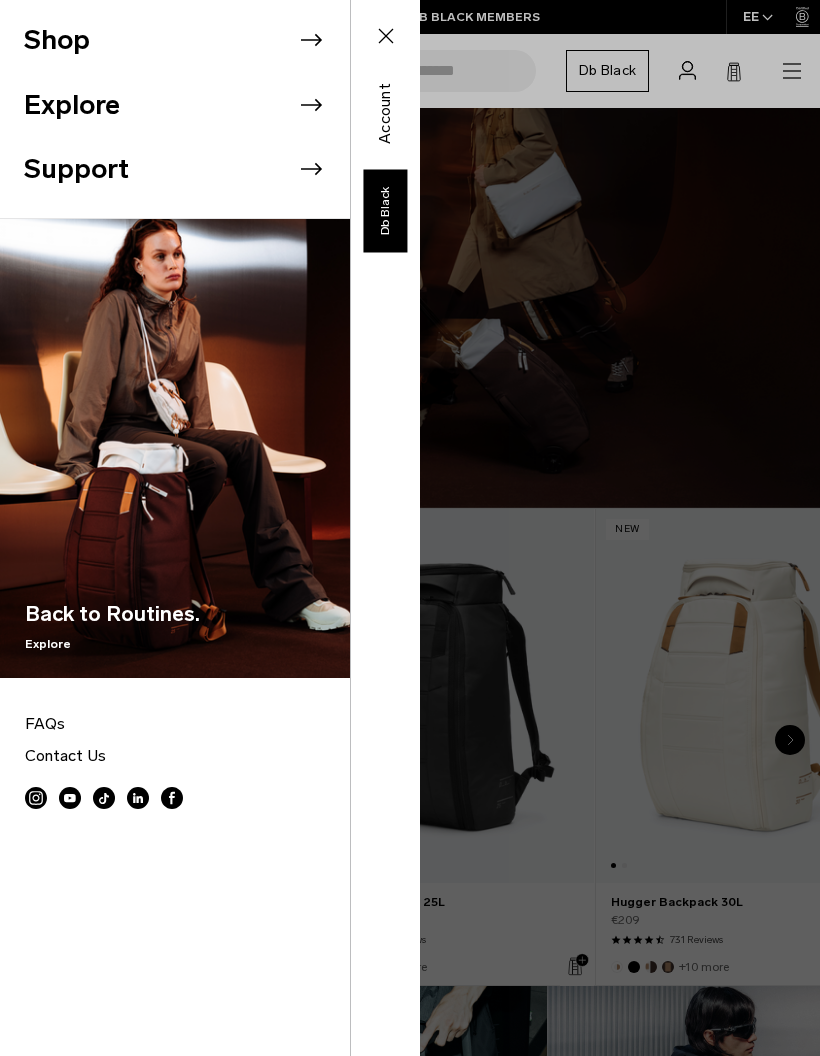 click on "Shop" at bounding box center (187, 40) 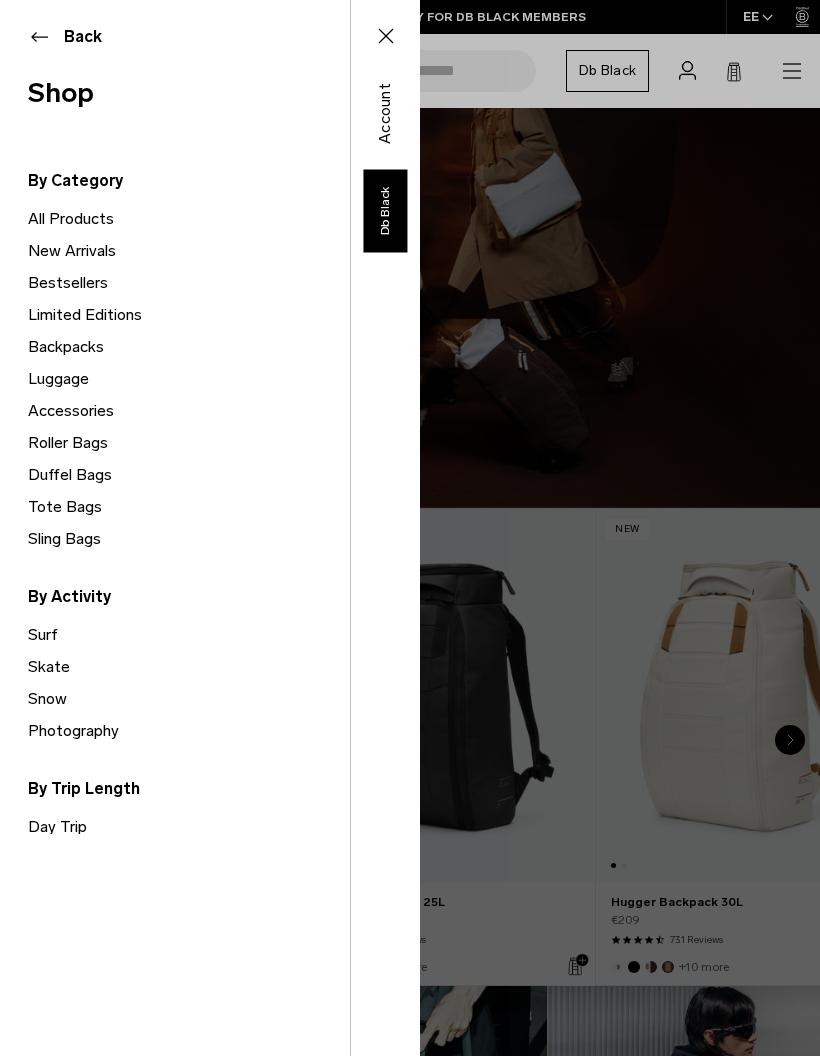 click on "Luggage" at bounding box center (189, 379) 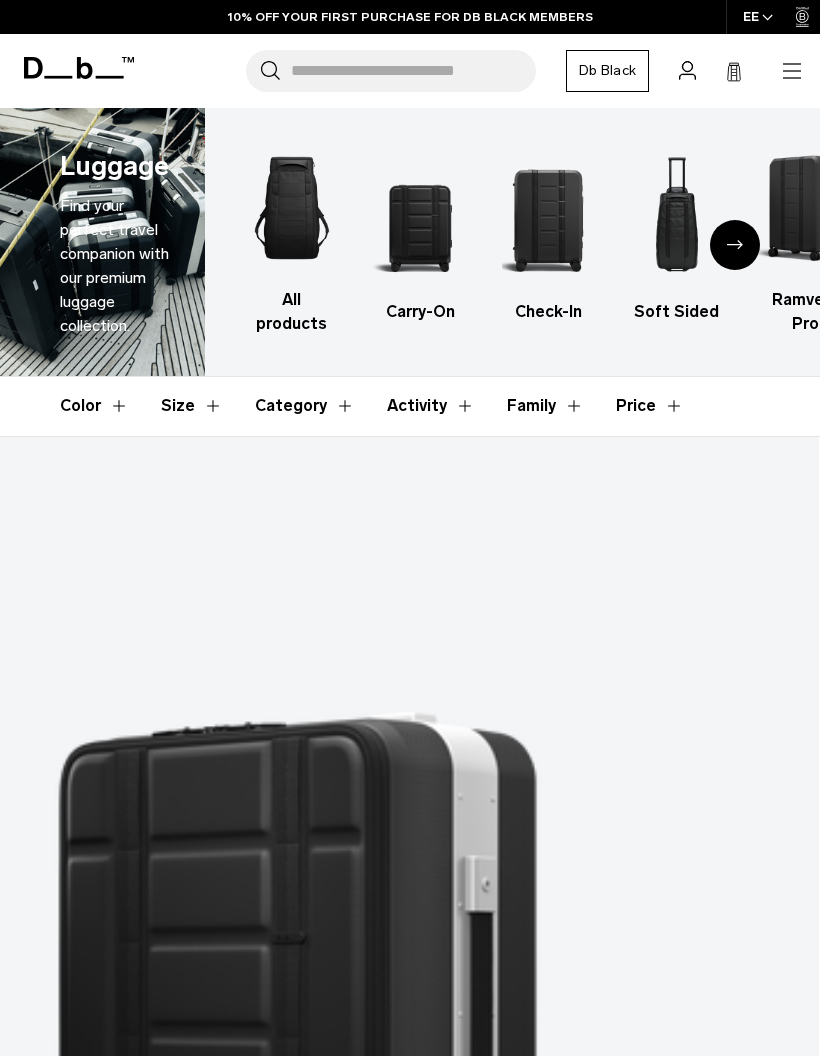 scroll, scrollTop: 0, scrollLeft: 0, axis: both 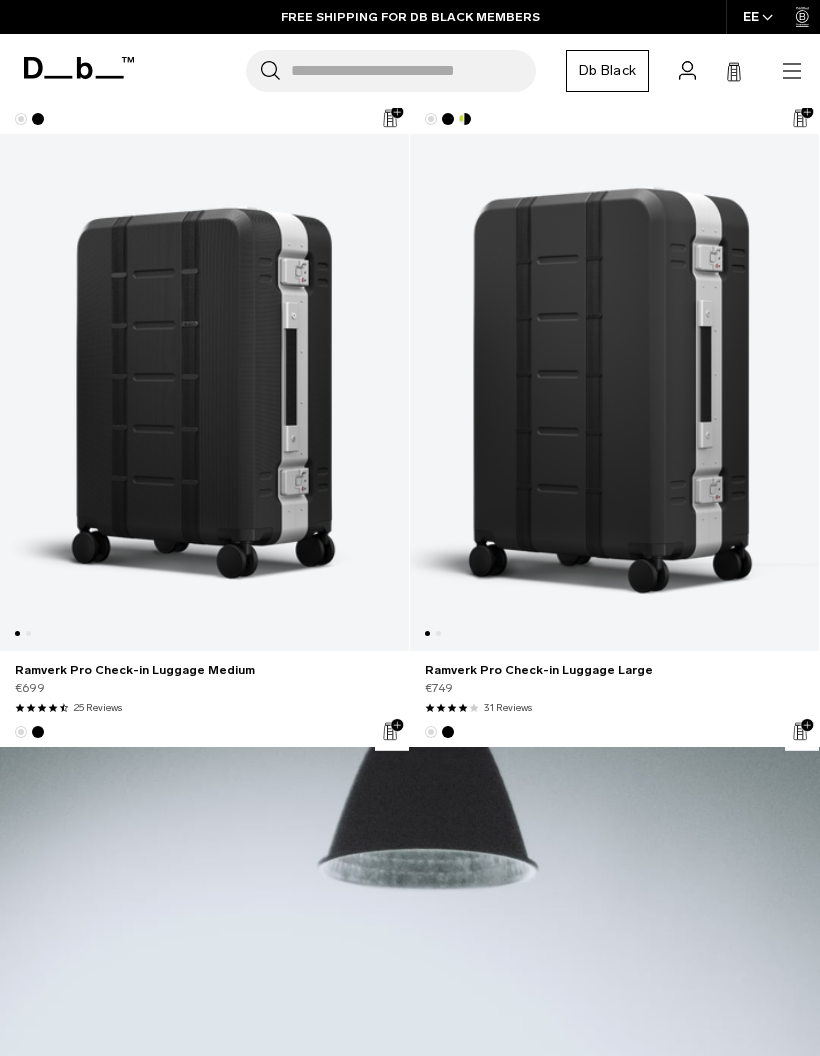 click at bounding box center (204, 392) 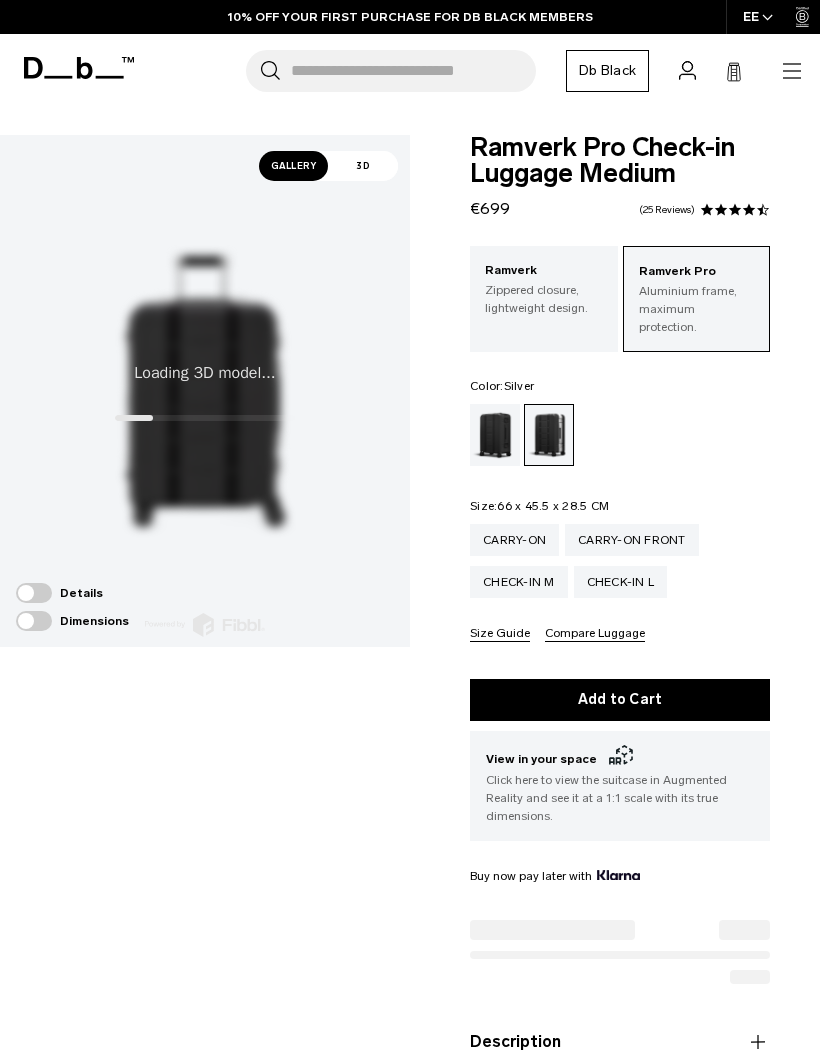 scroll, scrollTop: 181, scrollLeft: 0, axis: vertical 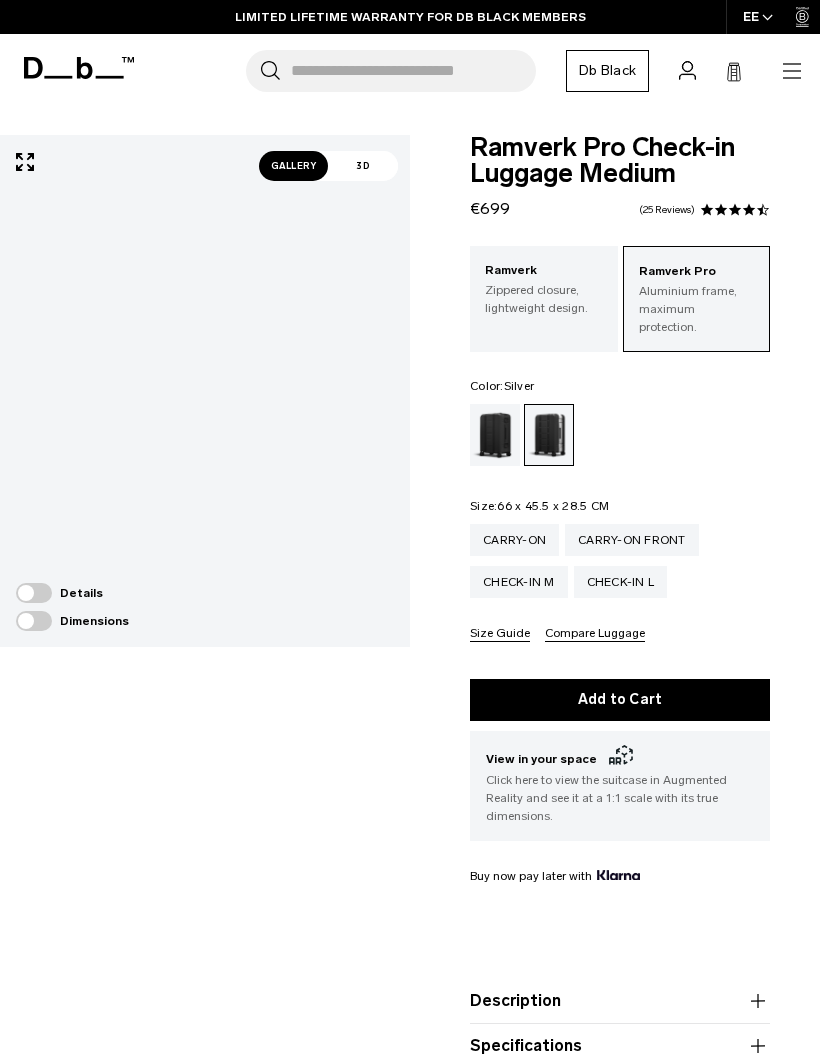 click on "Carry-on" at bounding box center [514, 540] 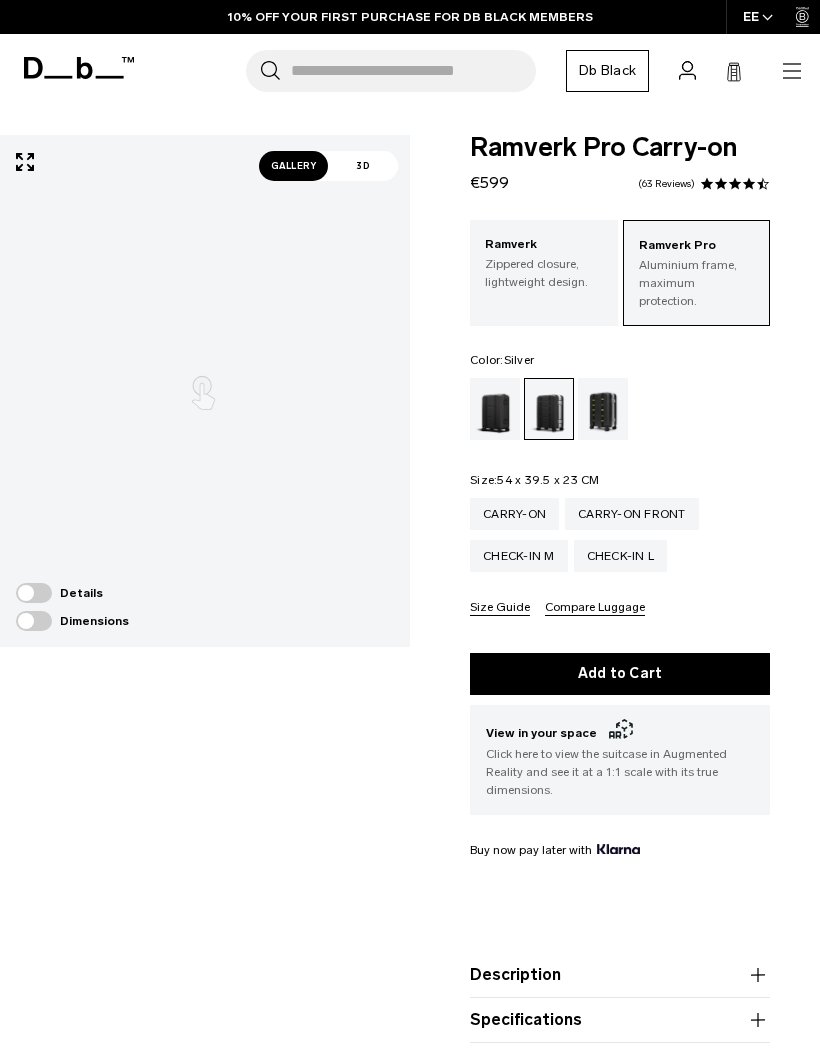 scroll, scrollTop: 0, scrollLeft: 0, axis: both 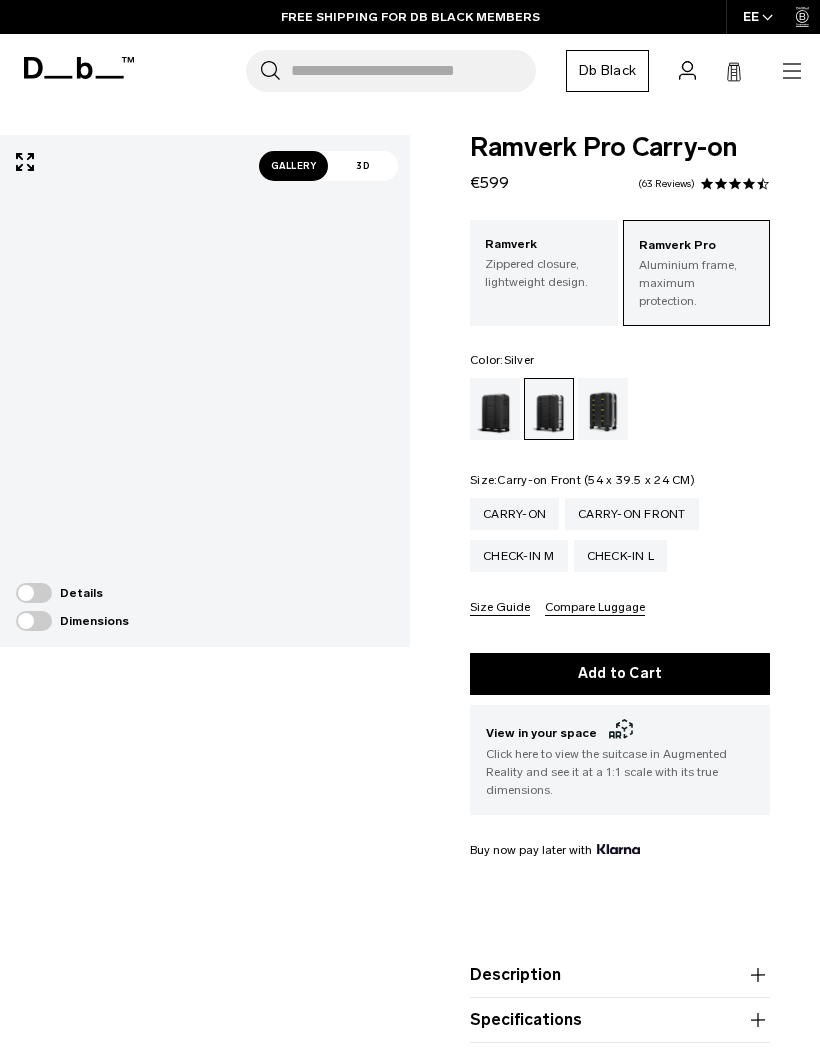 click on "Carry-on Front" at bounding box center (632, 514) 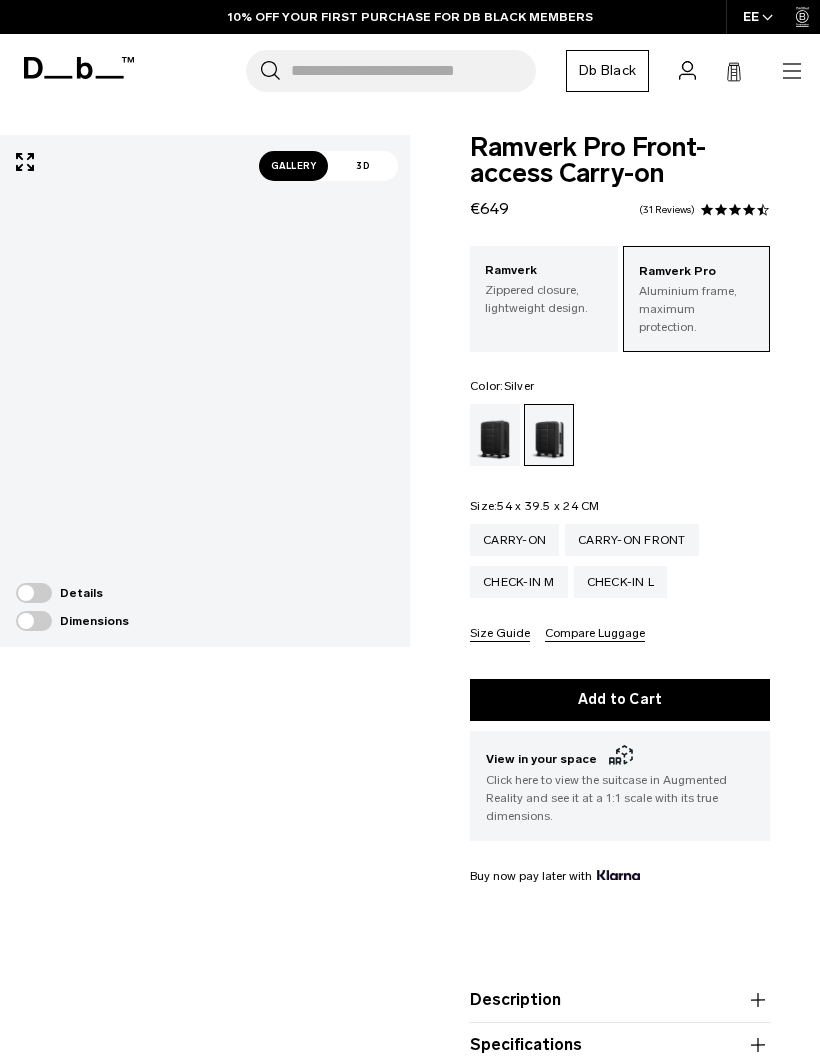 scroll, scrollTop: 0, scrollLeft: 0, axis: both 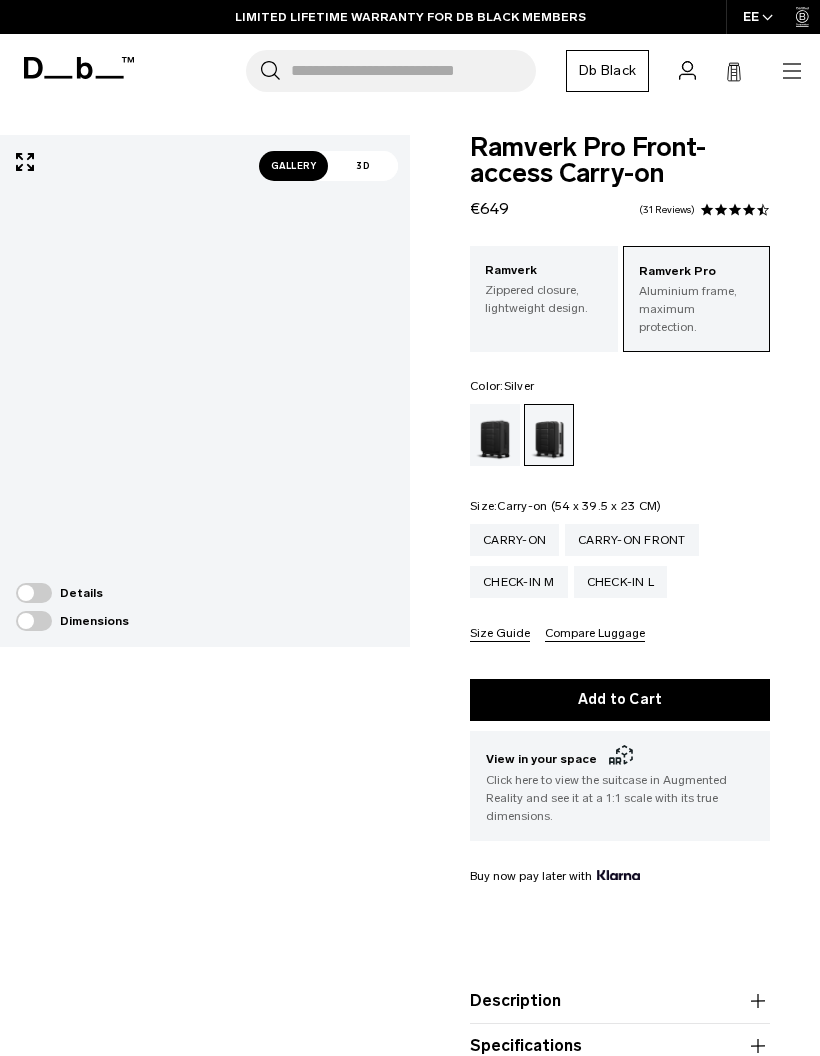 click on "Carry-on" at bounding box center (514, 540) 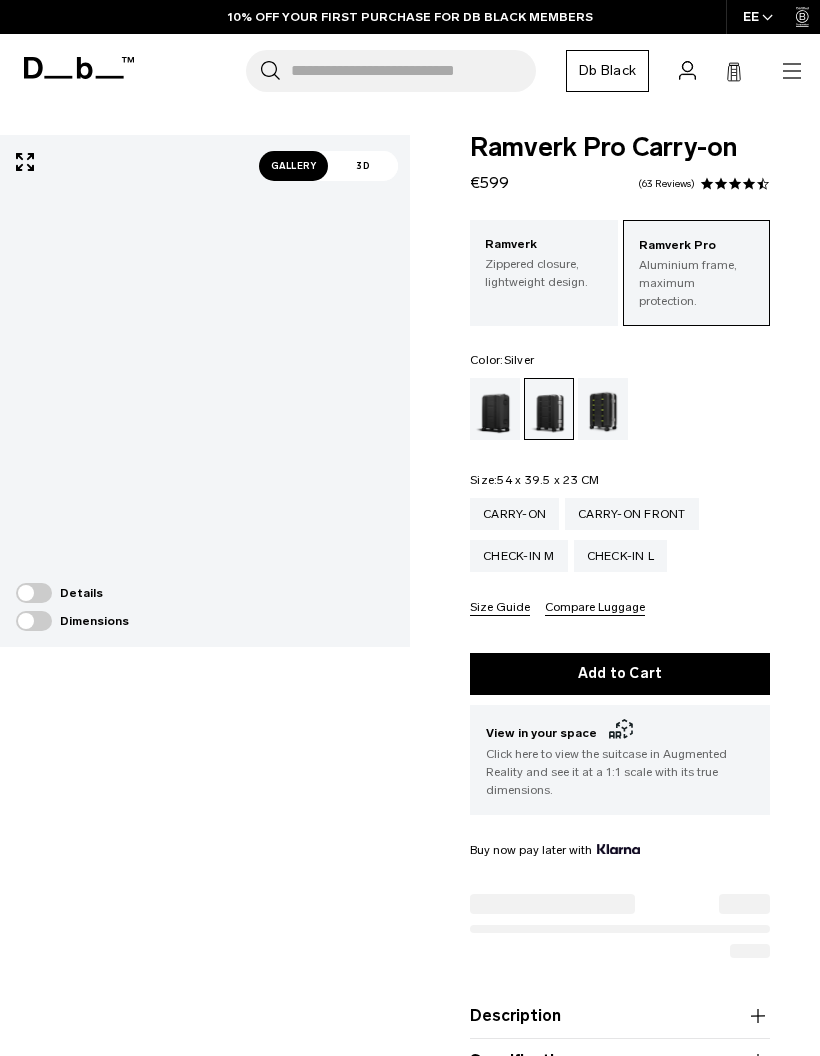 scroll, scrollTop: 0, scrollLeft: 0, axis: both 